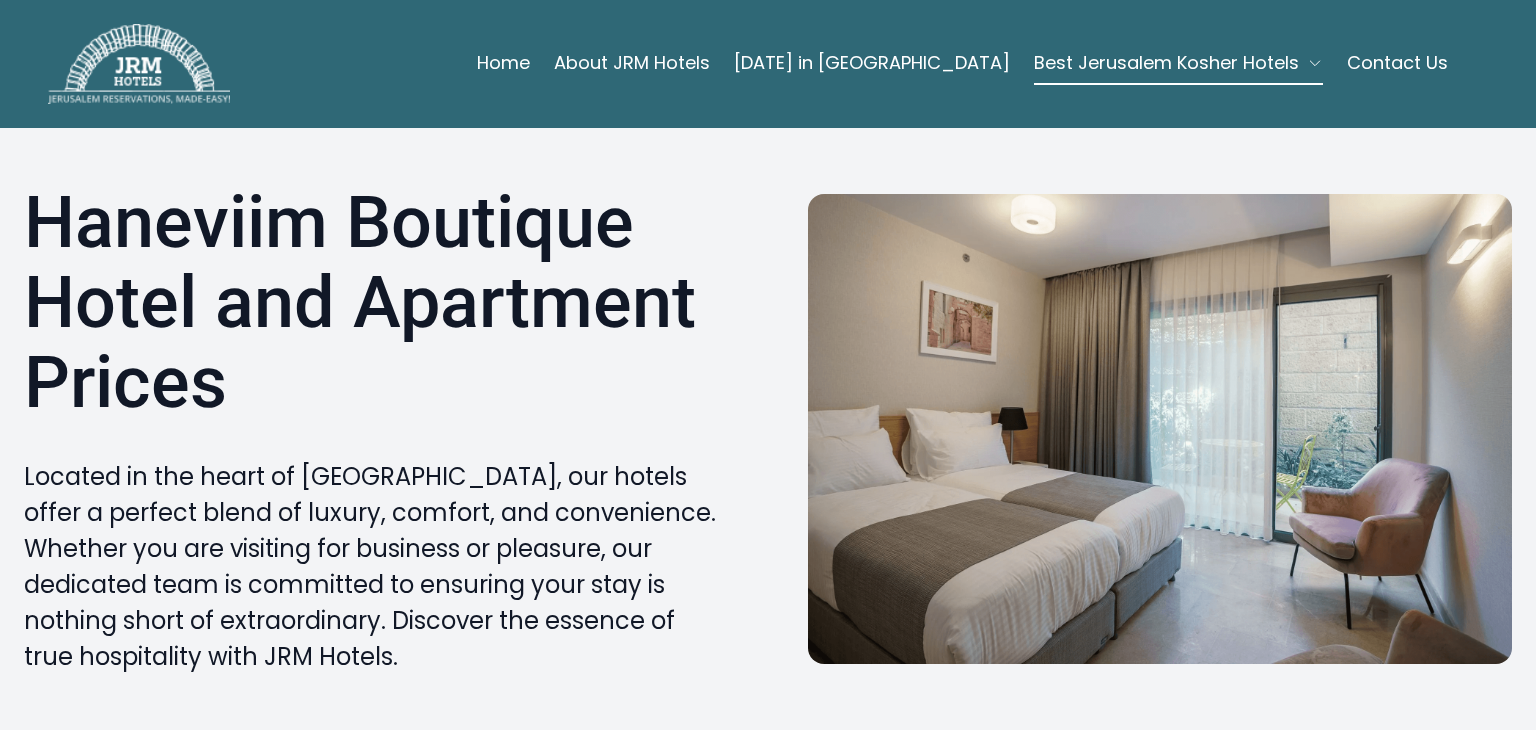 scroll, scrollTop: 0, scrollLeft: 0, axis: both 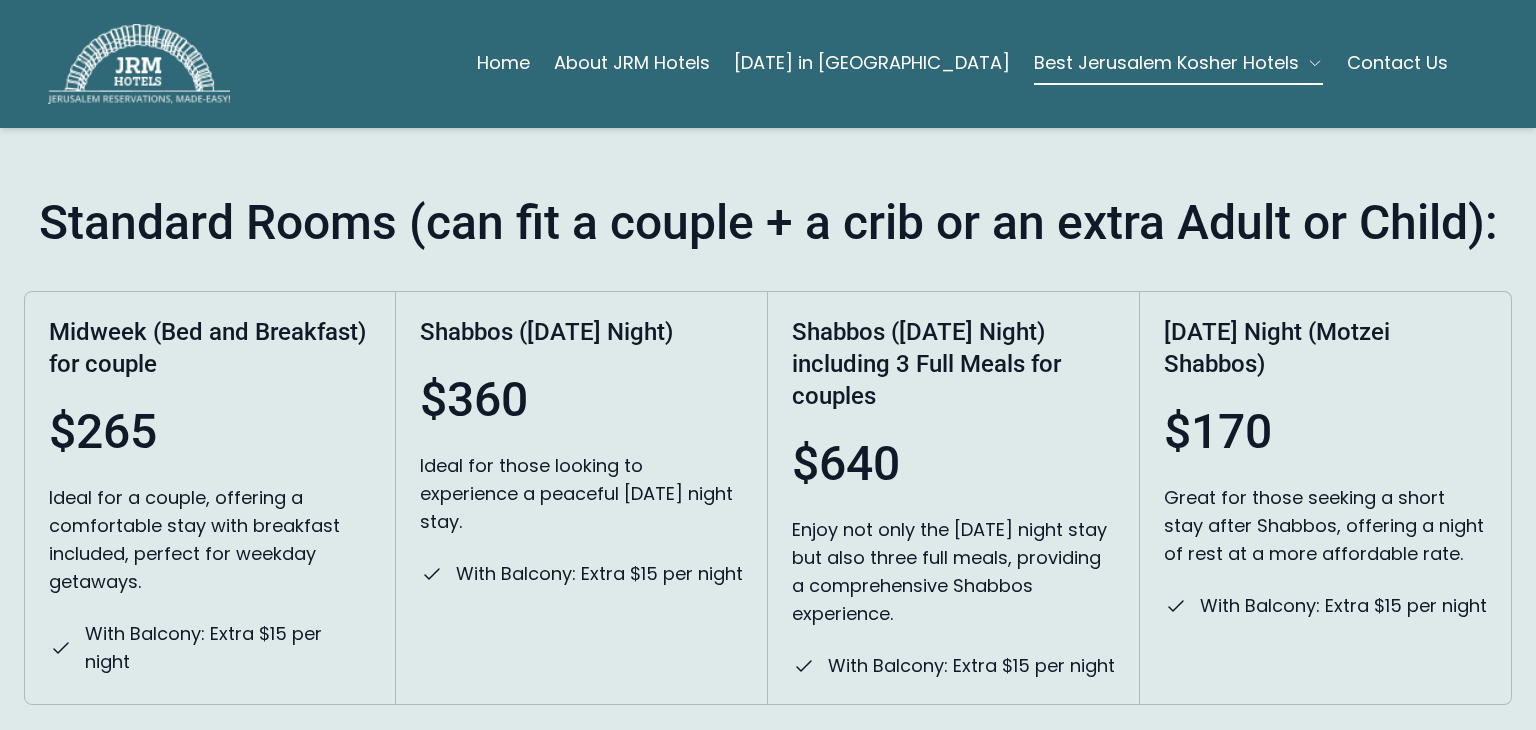 click on "Great for those seeking a short stay after Shabbos, offering a night of rest at a more affordable rate." at bounding box center [1325, 526] 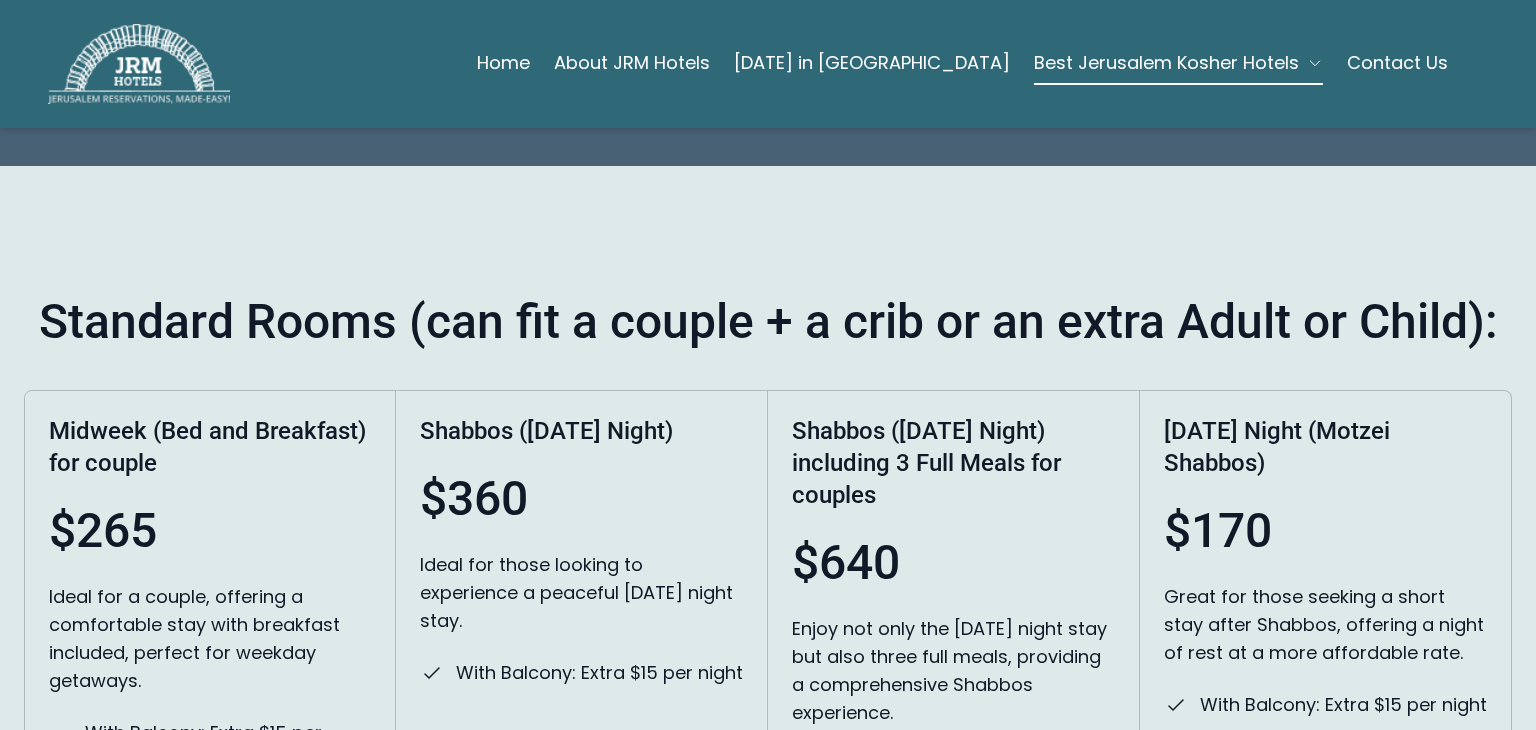 scroll, scrollTop: 1478, scrollLeft: 0, axis: vertical 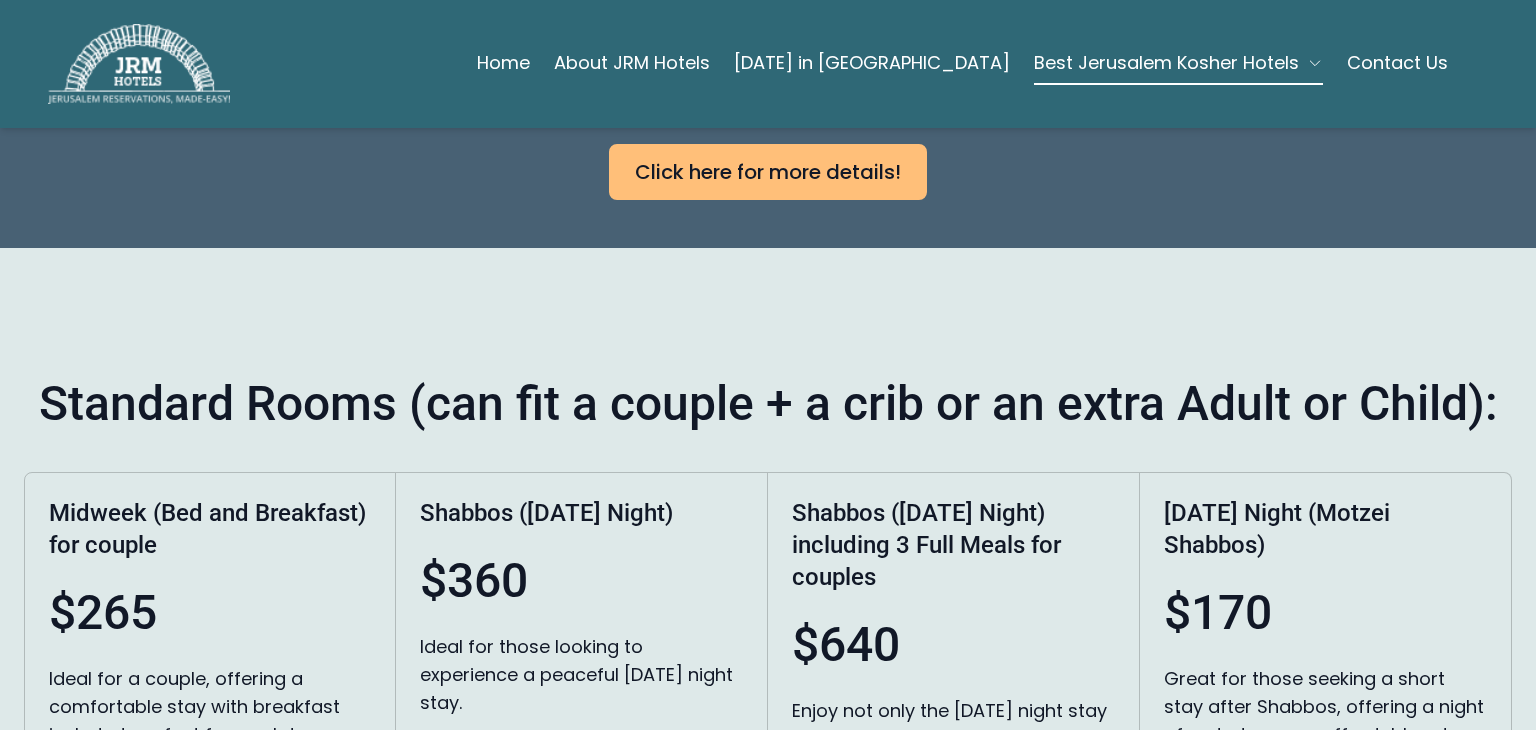 click on "Saturday Night (Motzei Shabbos) $170 Great for those seeking a short stay after Shabbos, offering a night of rest at a more affordable rate. With Balcony: Extra $15 per night" at bounding box center [1325, 649] 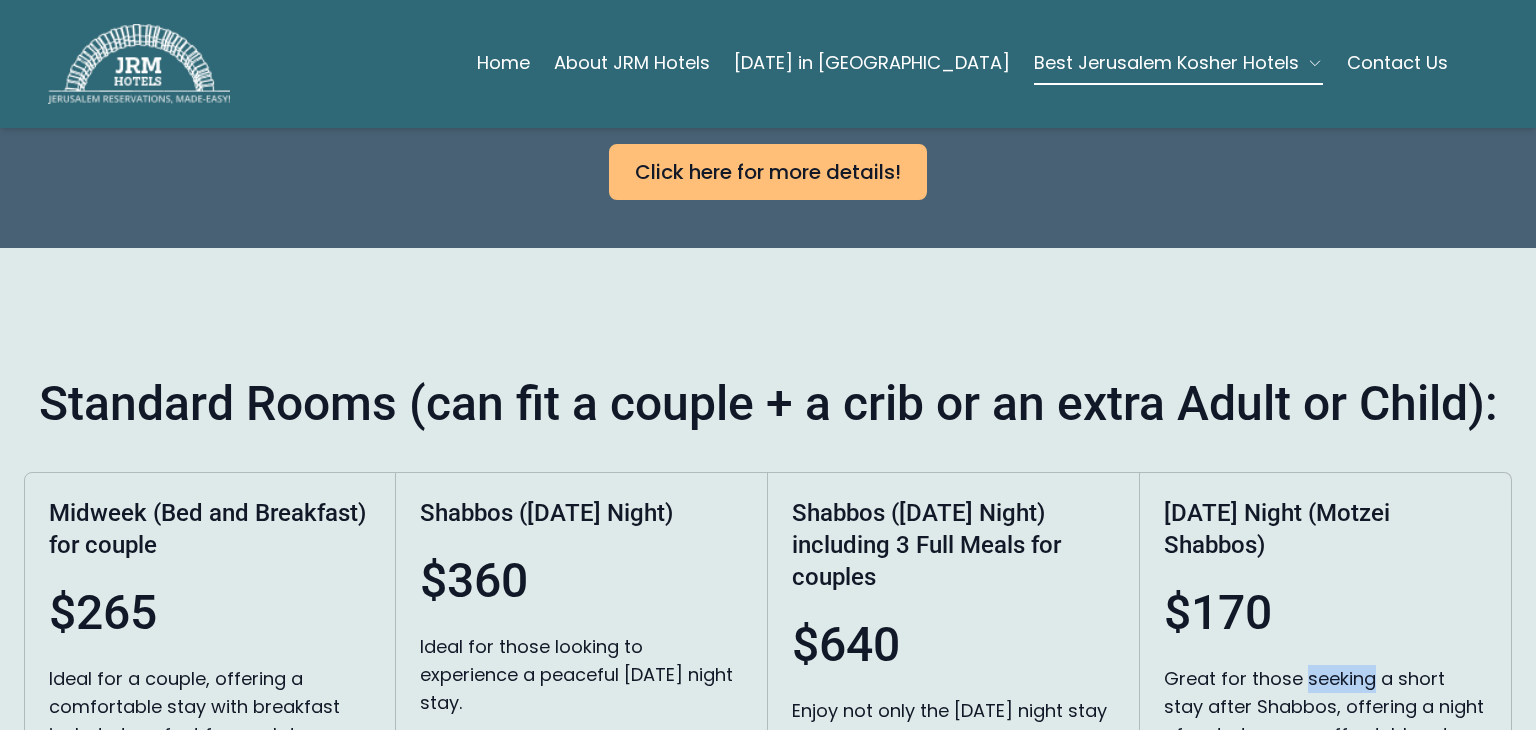 click on "$170" at bounding box center [1325, 613] 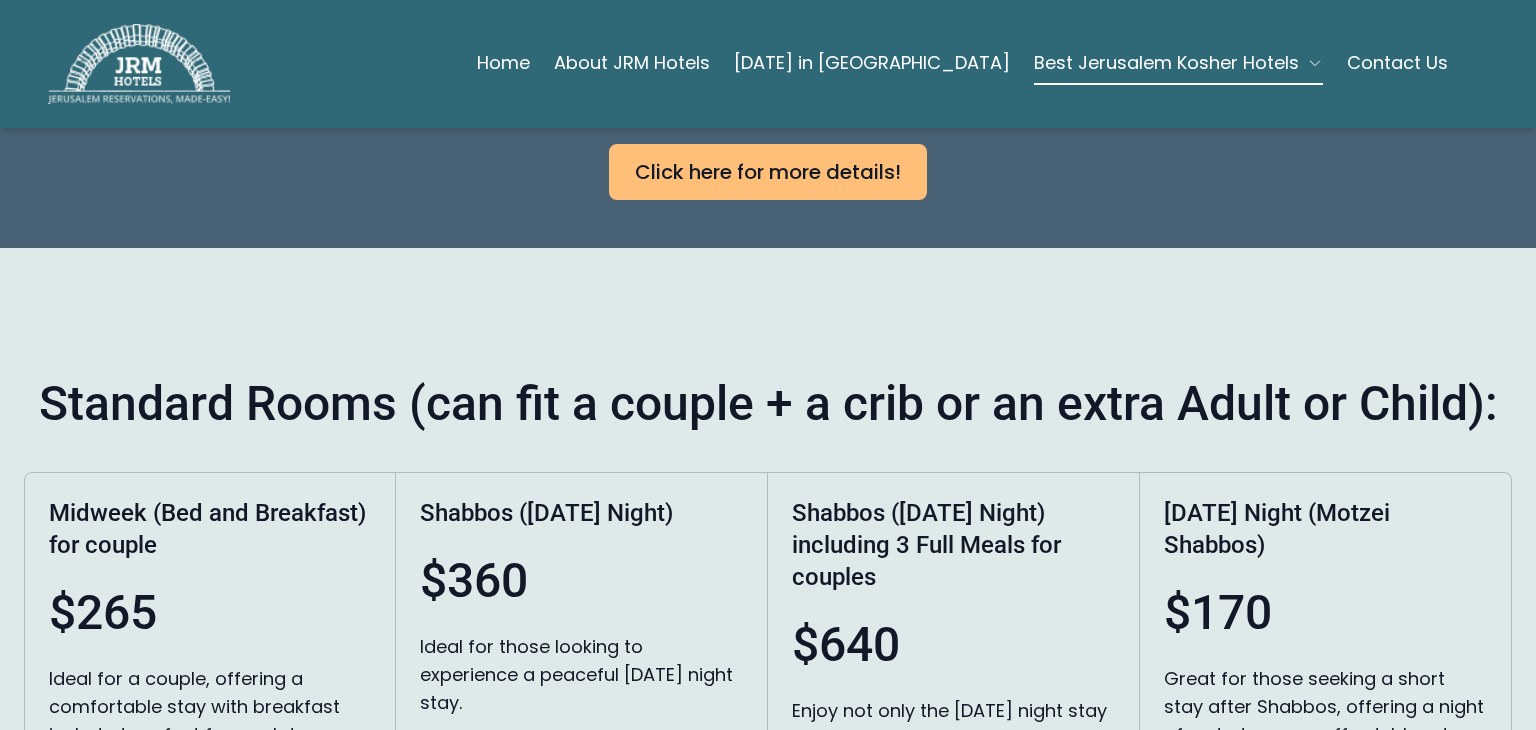 click on "$170" at bounding box center (1325, 613) 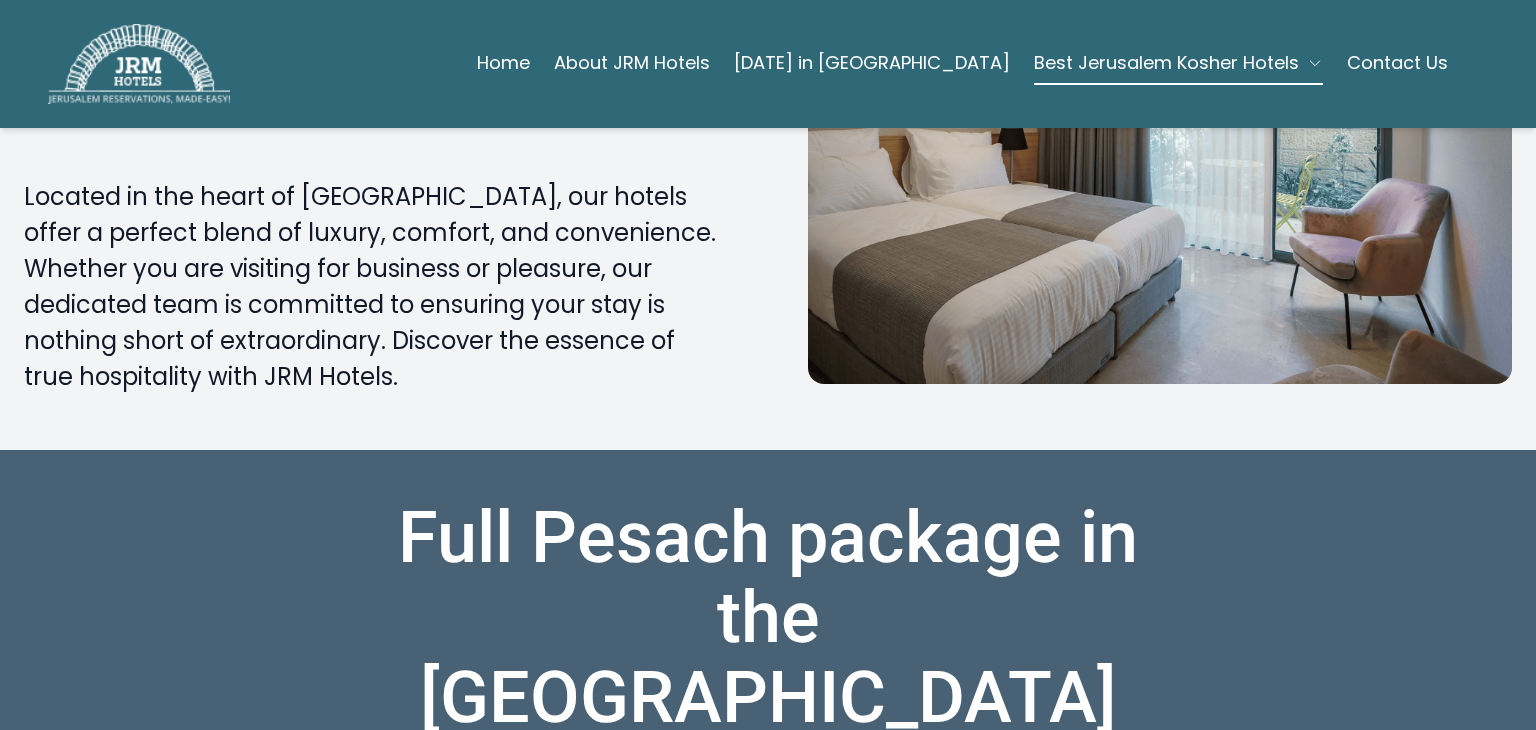 scroll, scrollTop: 0, scrollLeft: 0, axis: both 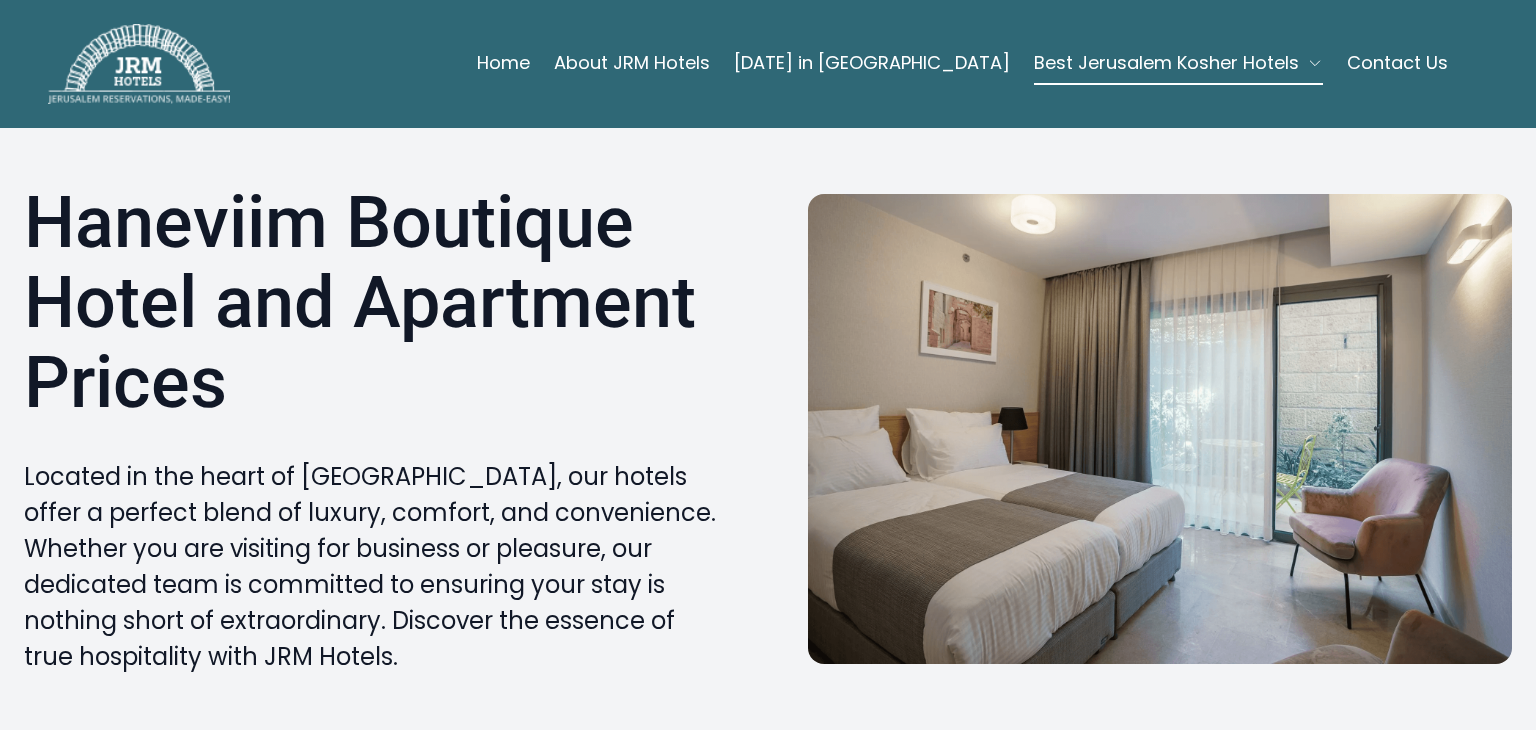 click on "Home" at bounding box center (503, 63) 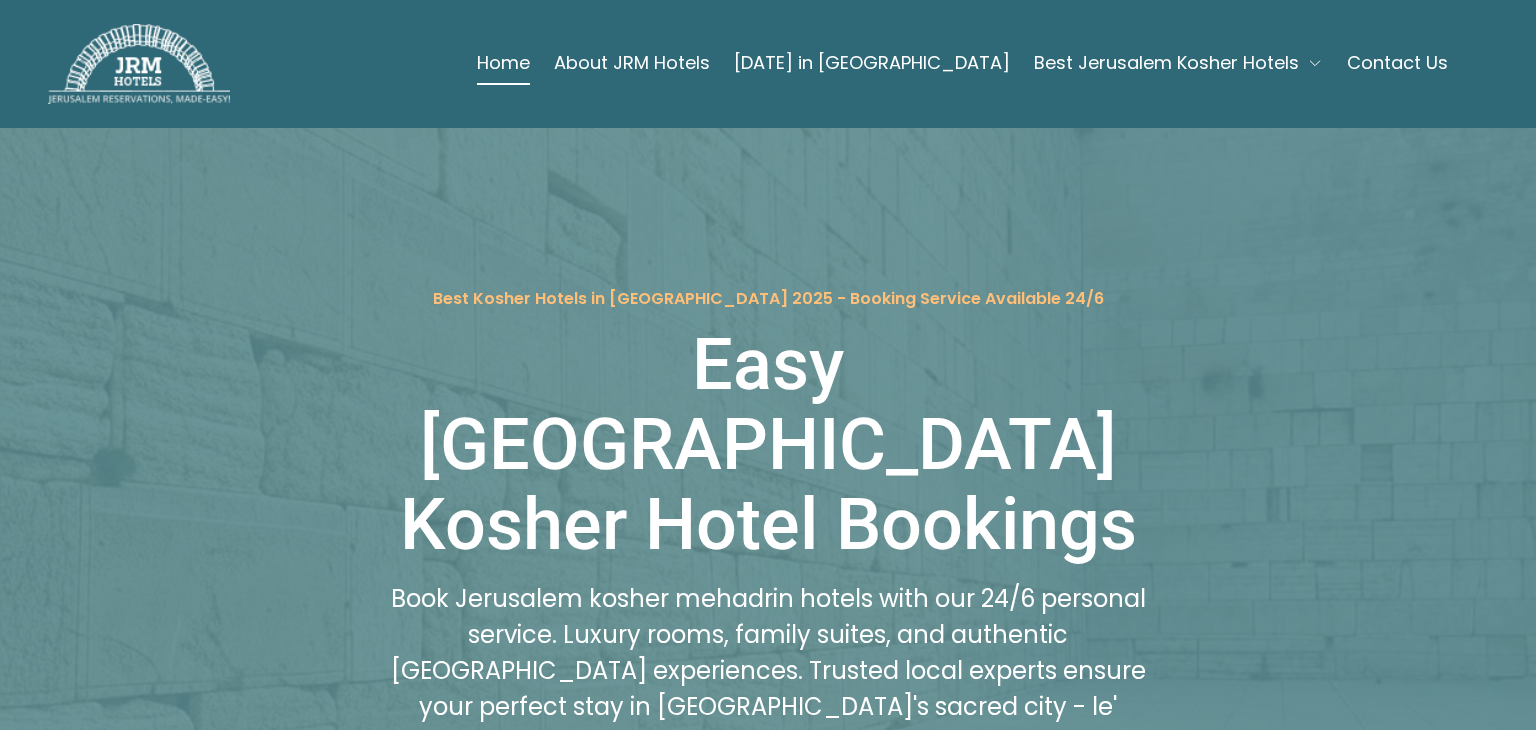 scroll, scrollTop: 0, scrollLeft: 0, axis: both 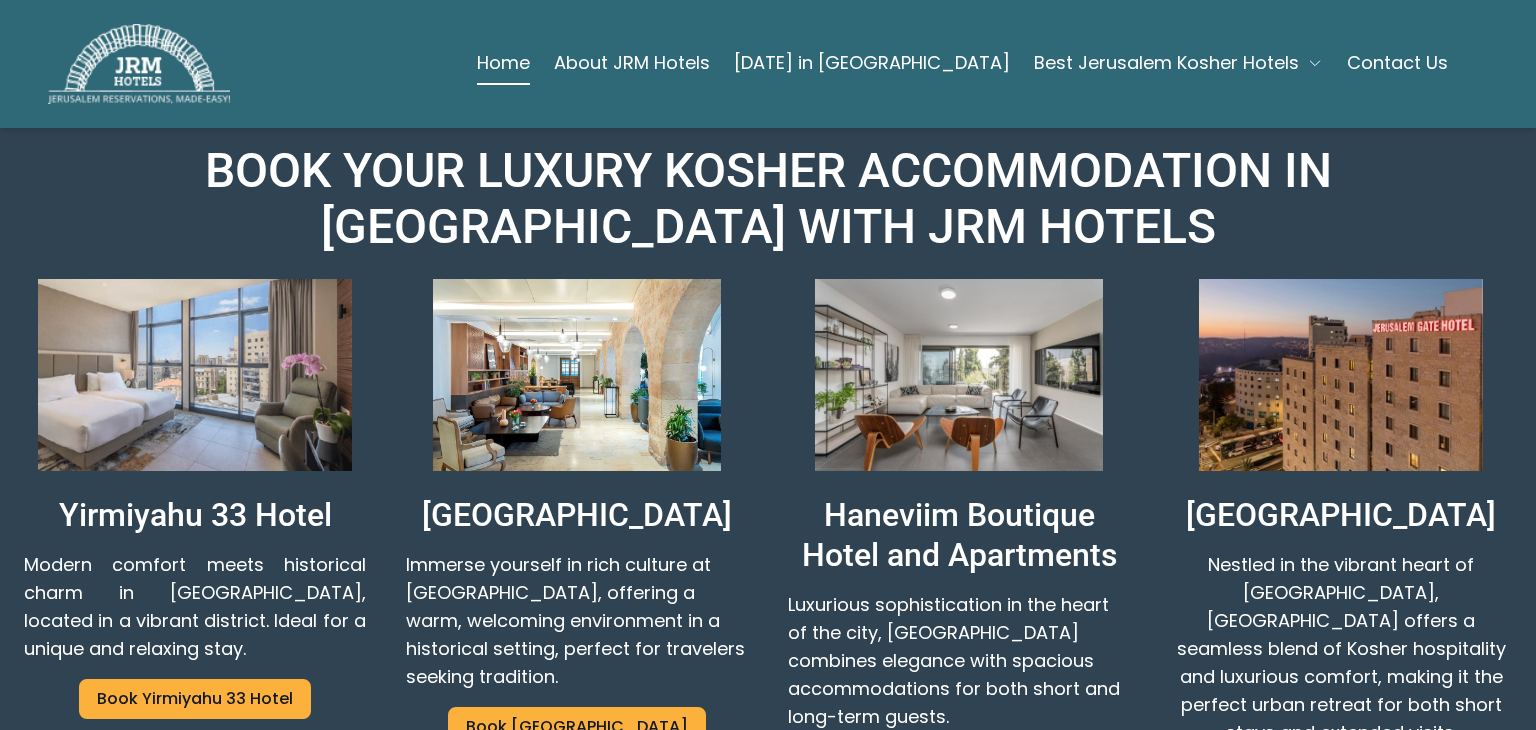 click on "Book Haneviim Hotel" at bounding box center [959, 767] 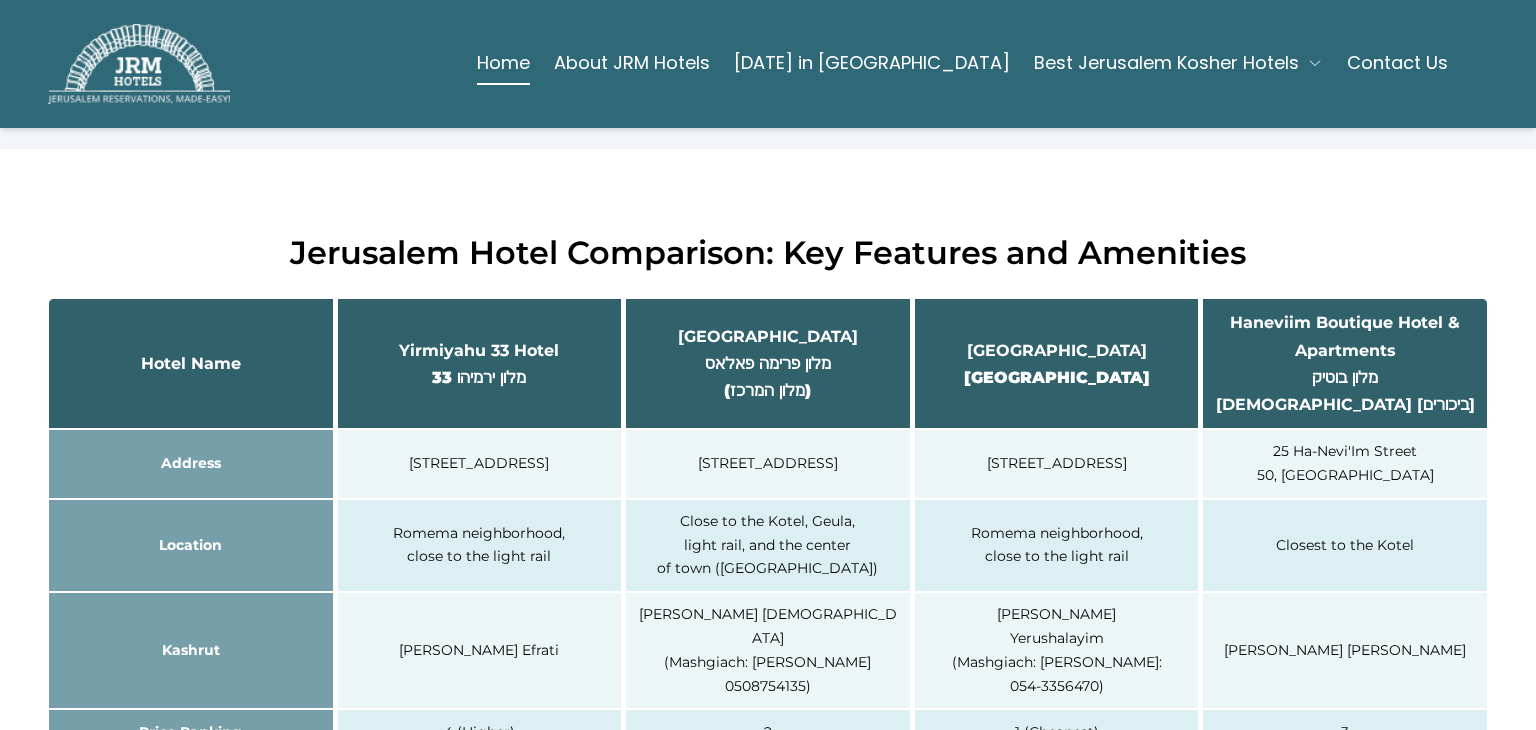 scroll, scrollTop: 2441, scrollLeft: 0, axis: vertical 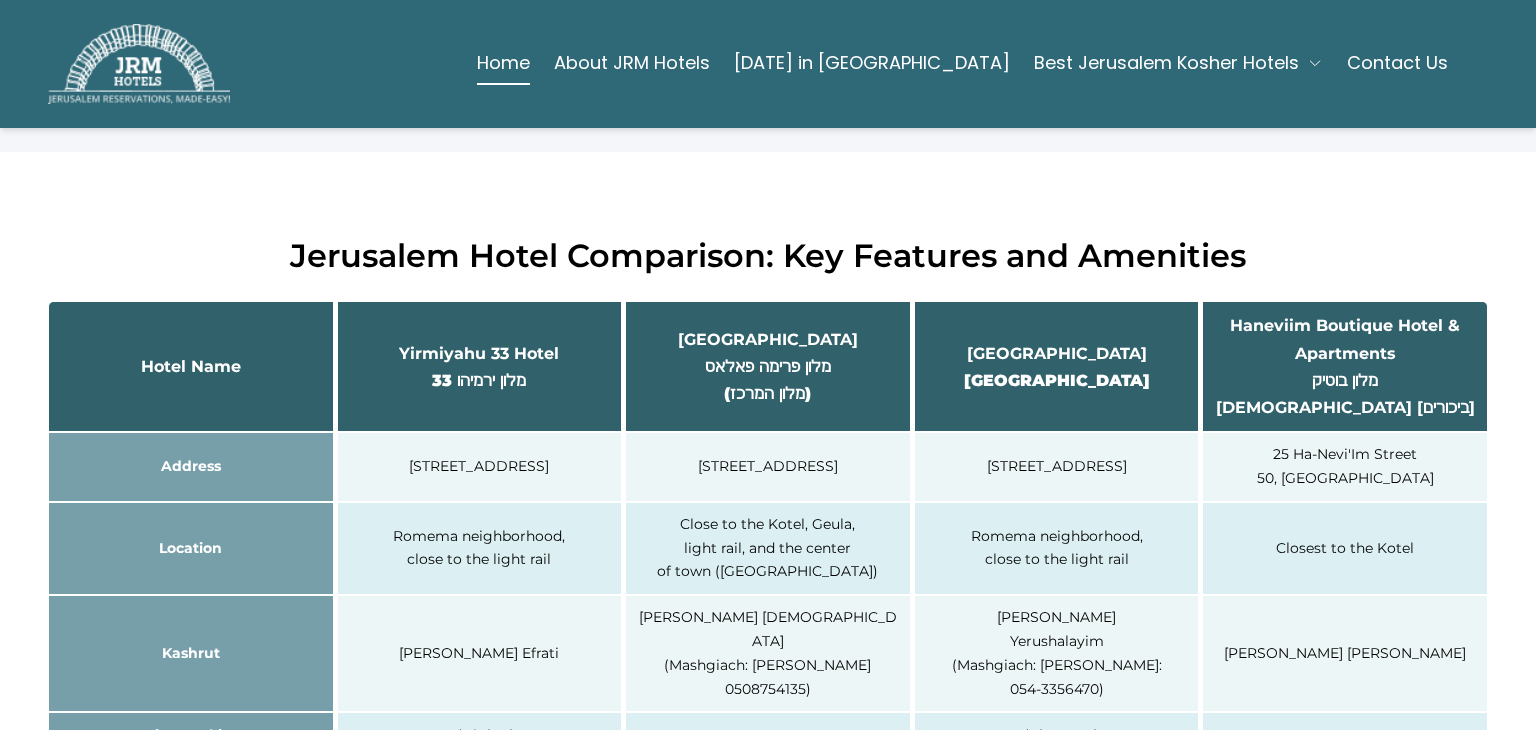 click on "Closest to the Kotel" at bounding box center (1345, 549) 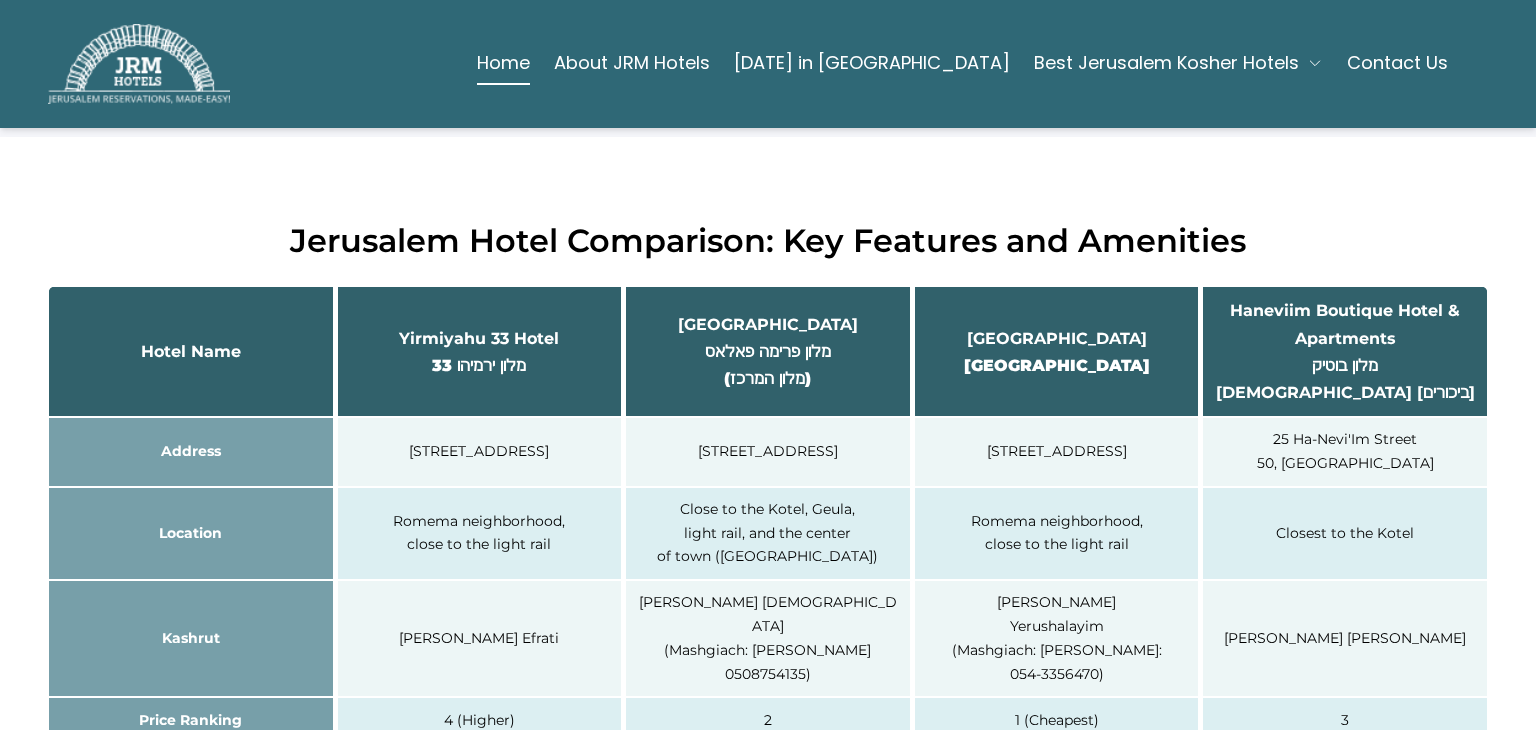 scroll, scrollTop: 2356, scrollLeft: 0, axis: vertical 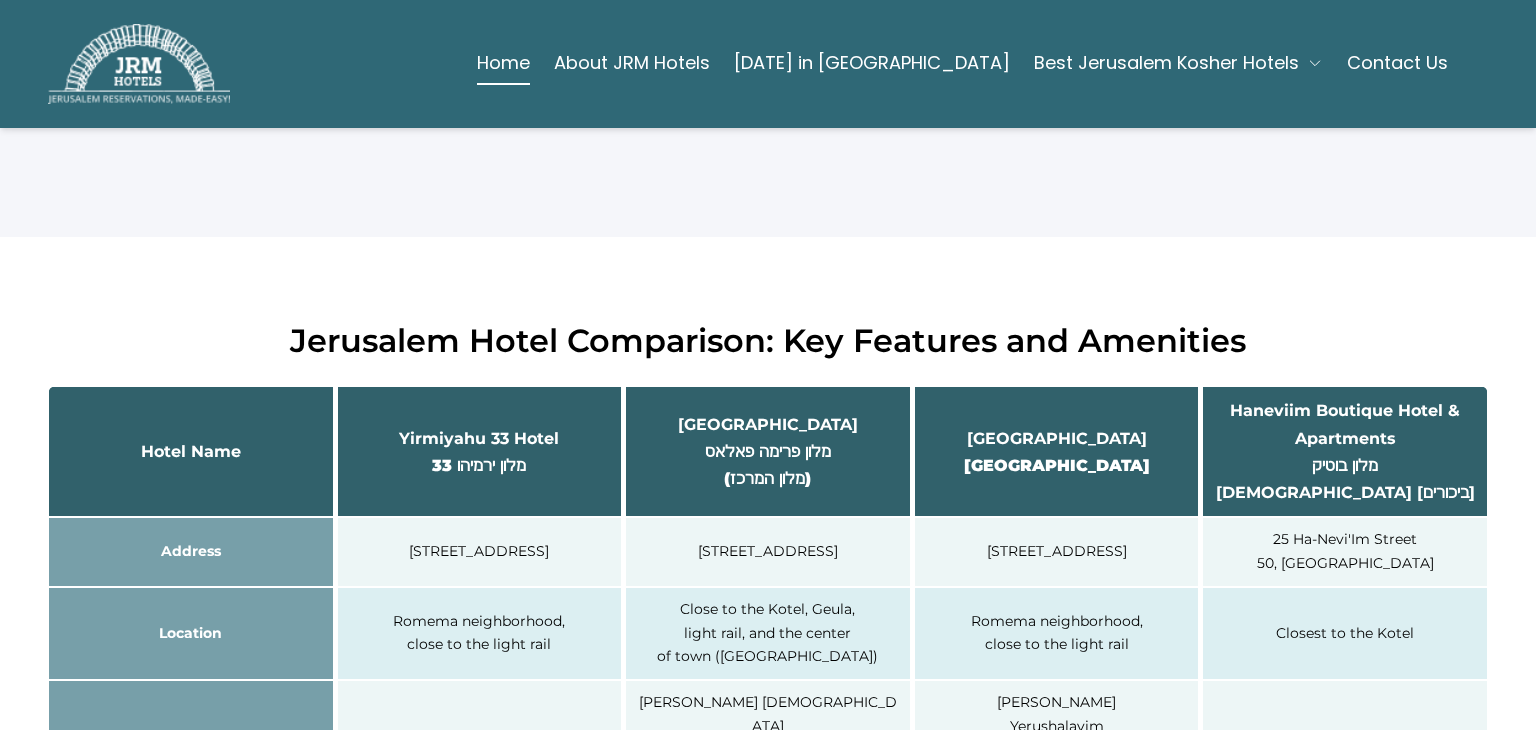 click on "Haneviim Boutique Hotel  & Apartments" at bounding box center (1345, 424) 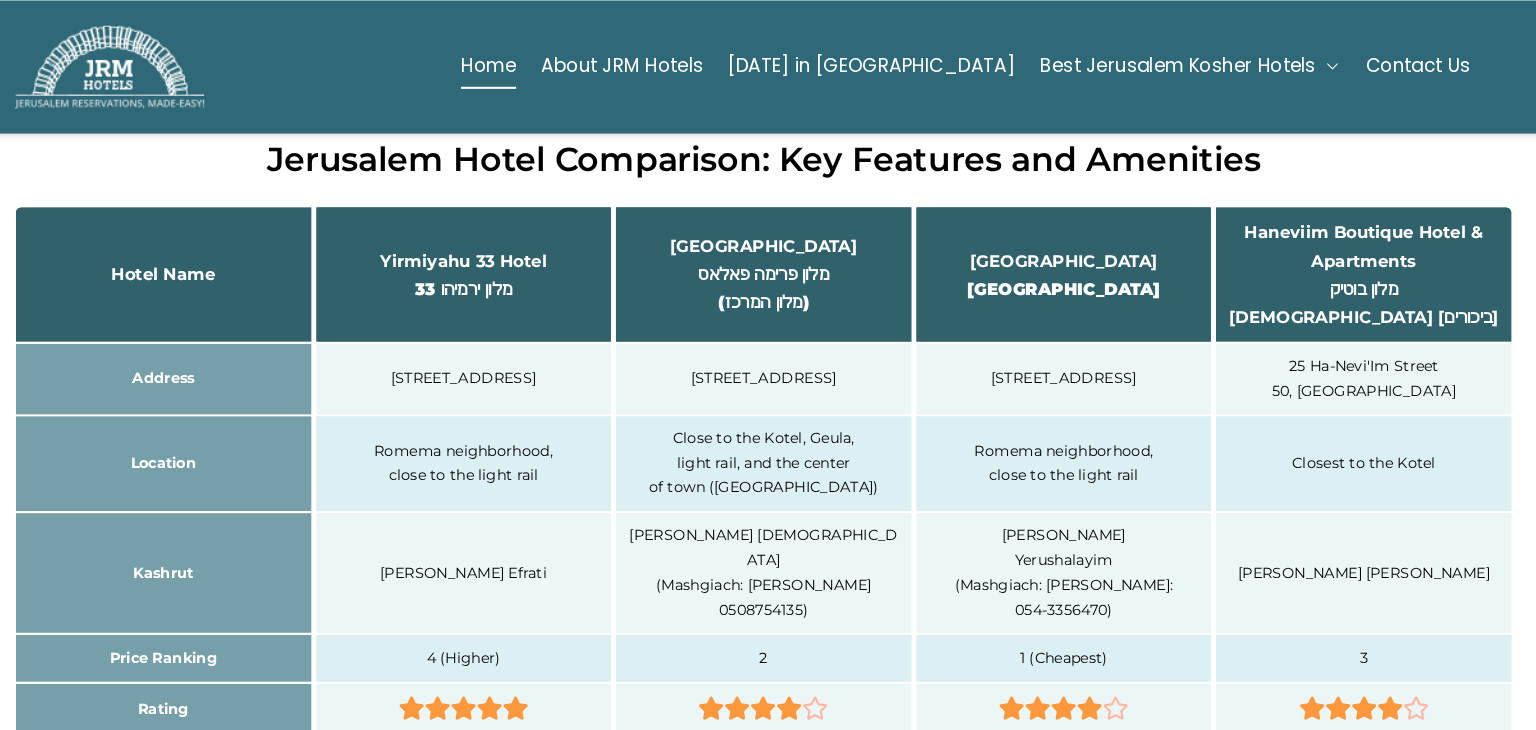 scroll, scrollTop: 2543, scrollLeft: 0, axis: vertical 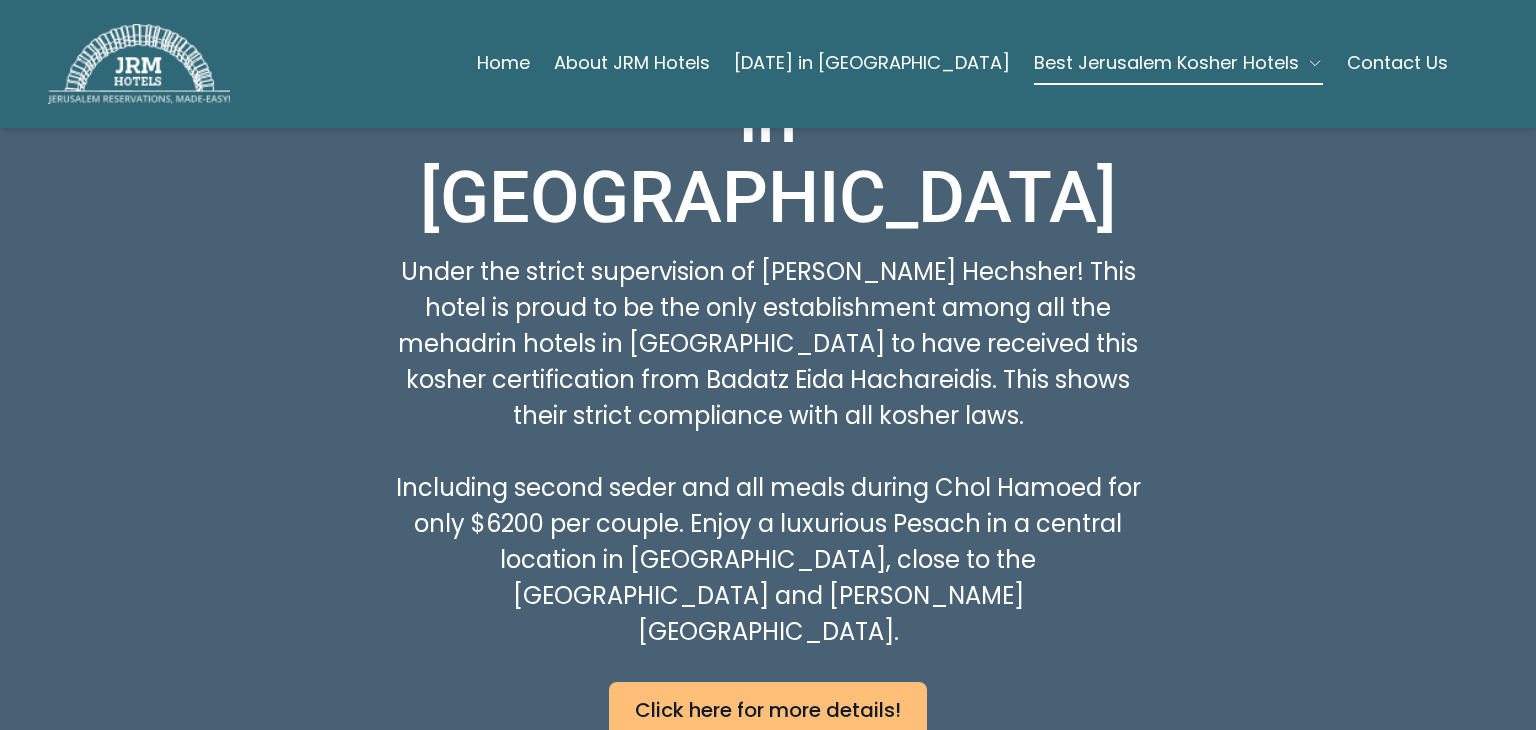 click on "Standard Rooms (can fit a couple + a crib or an extra Adult or Child):" at bounding box center [768, 942] 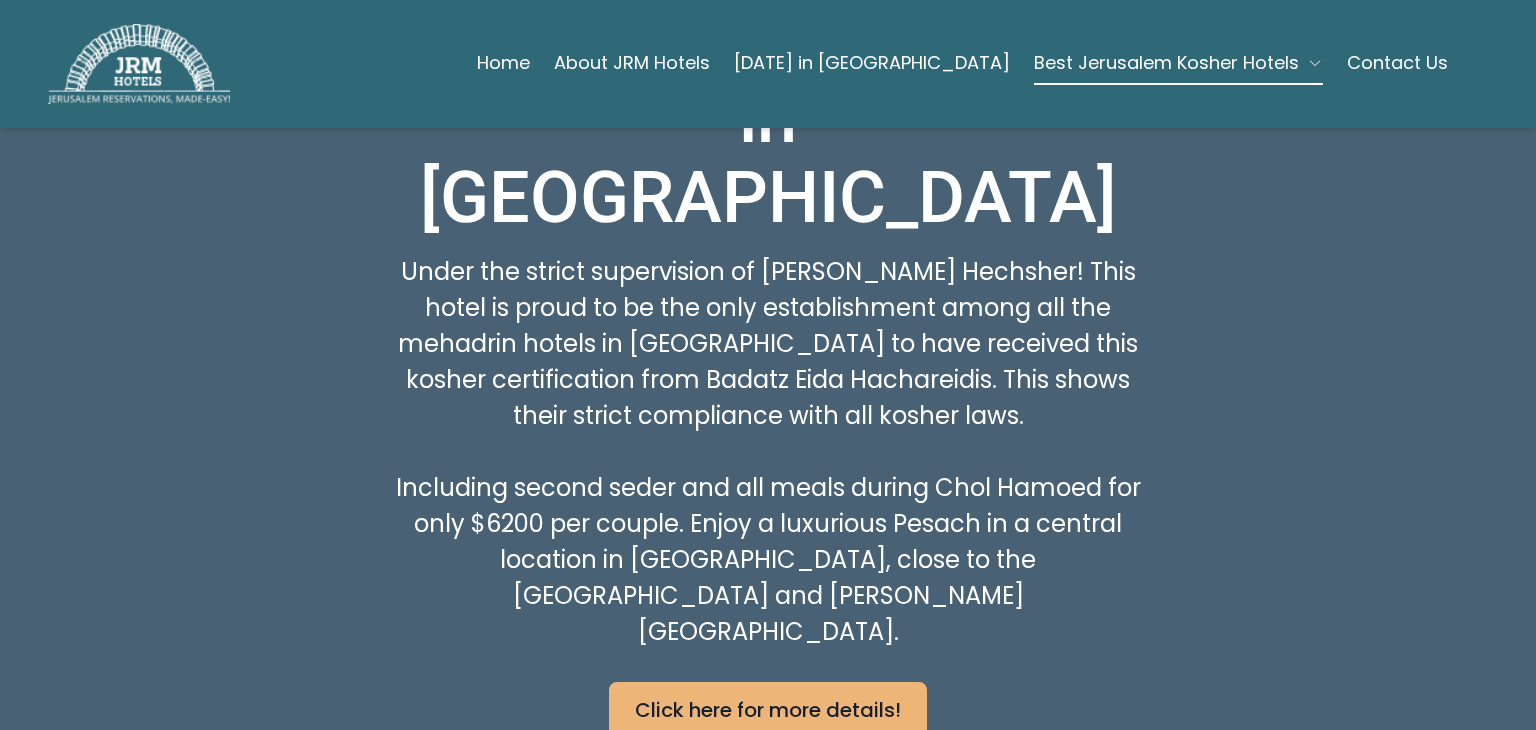 click on "Click here for more details!" at bounding box center (768, 710) 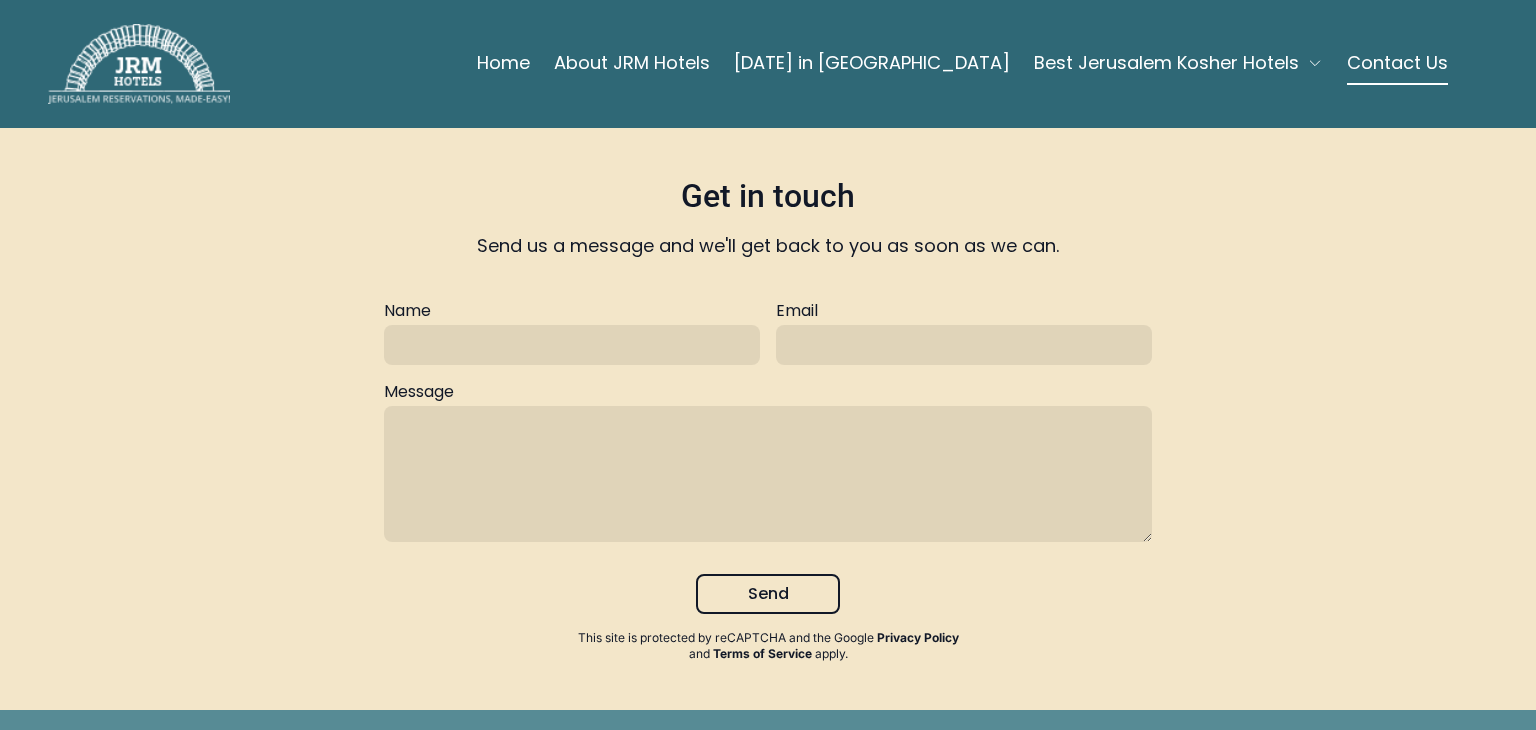scroll, scrollTop: 0, scrollLeft: 0, axis: both 